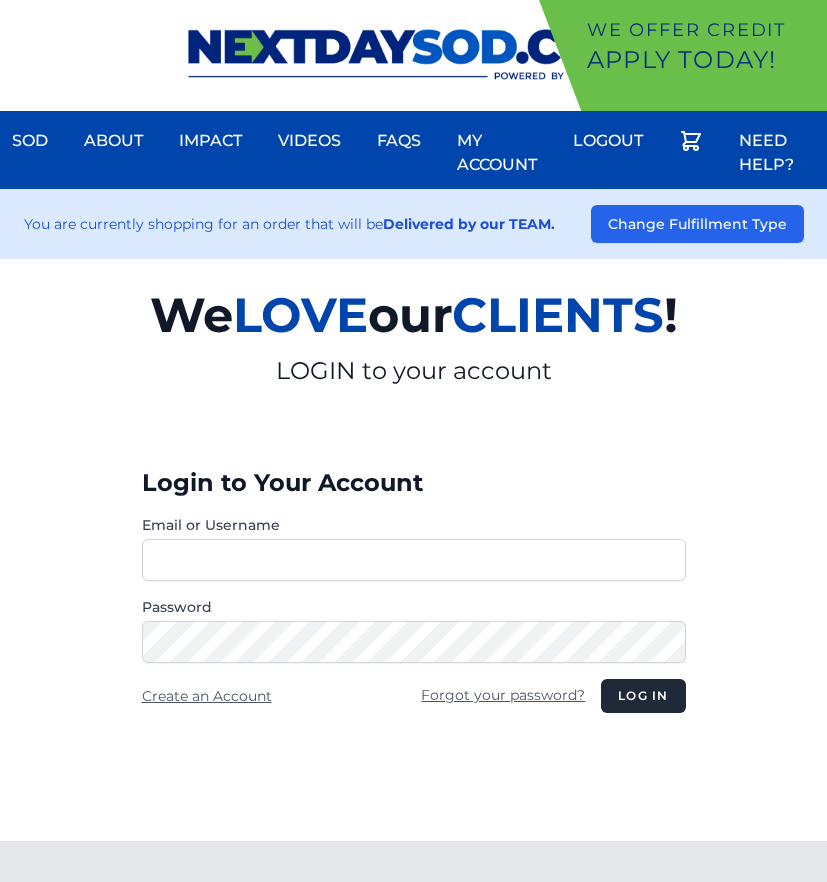 scroll, scrollTop: 0, scrollLeft: 0, axis: both 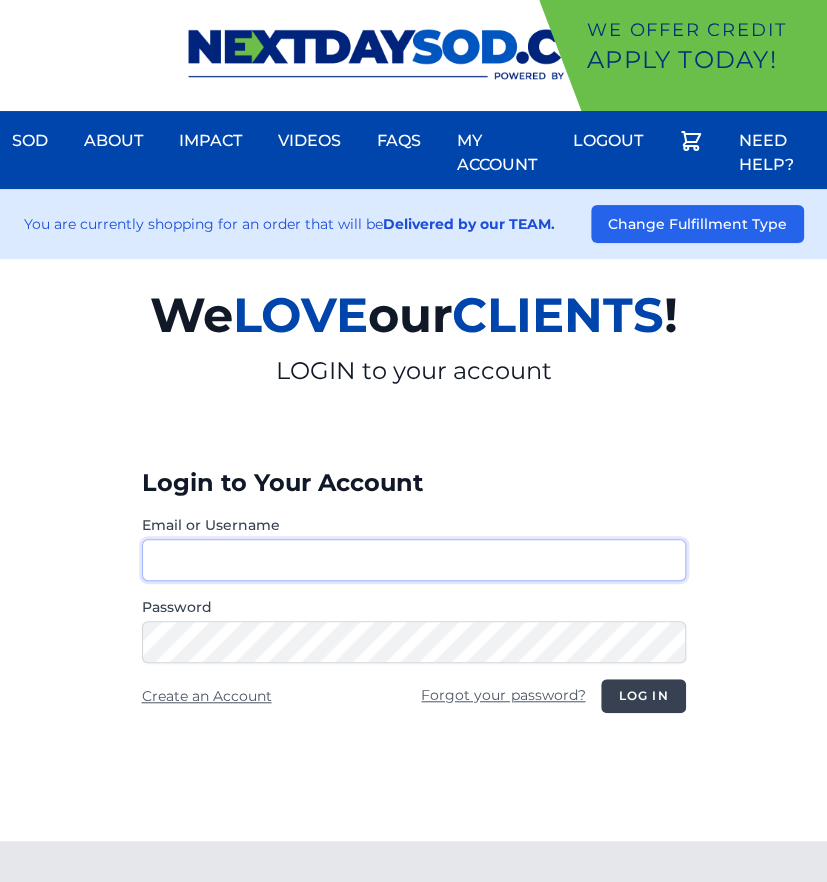type on "**********" 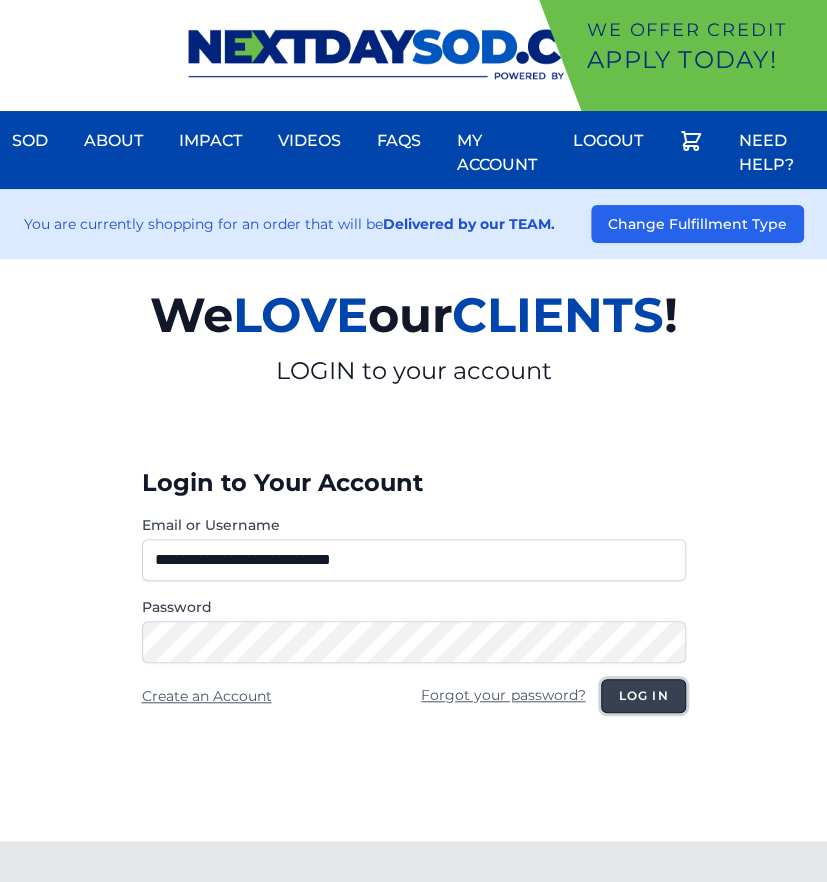 click on "Log in" at bounding box center (643, 696) 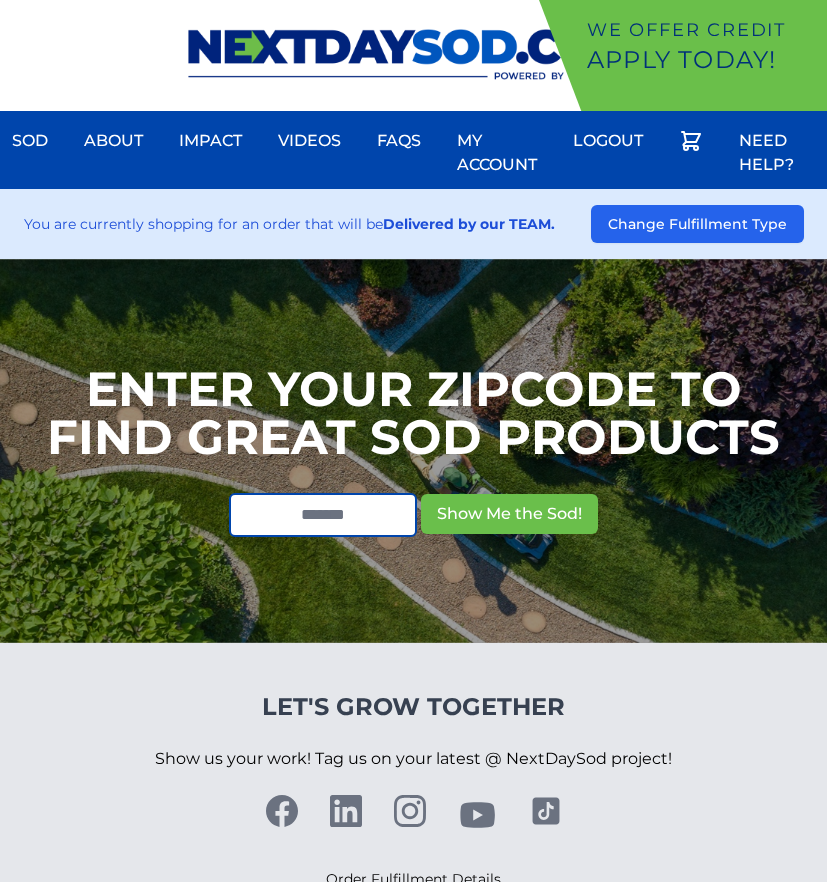 scroll, scrollTop: 0, scrollLeft: 0, axis: both 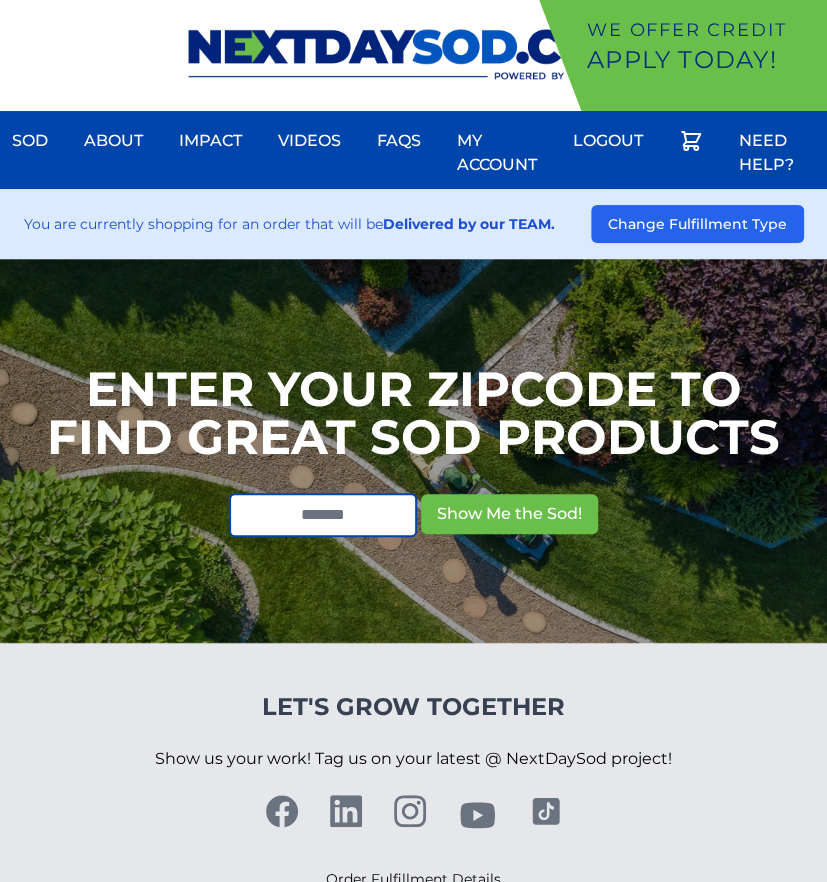 drag, startPoint x: 52, startPoint y: 747, endPoint x: 52, endPoint y: 530, distance: 217 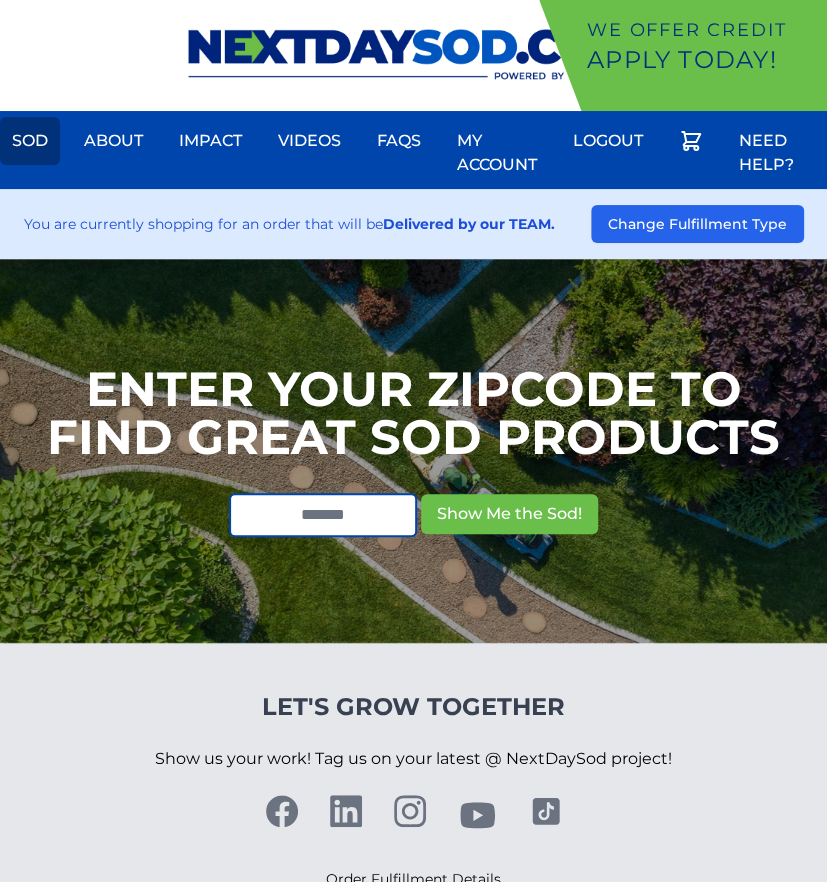 click on "Sod" at bounding box center (30, 141) 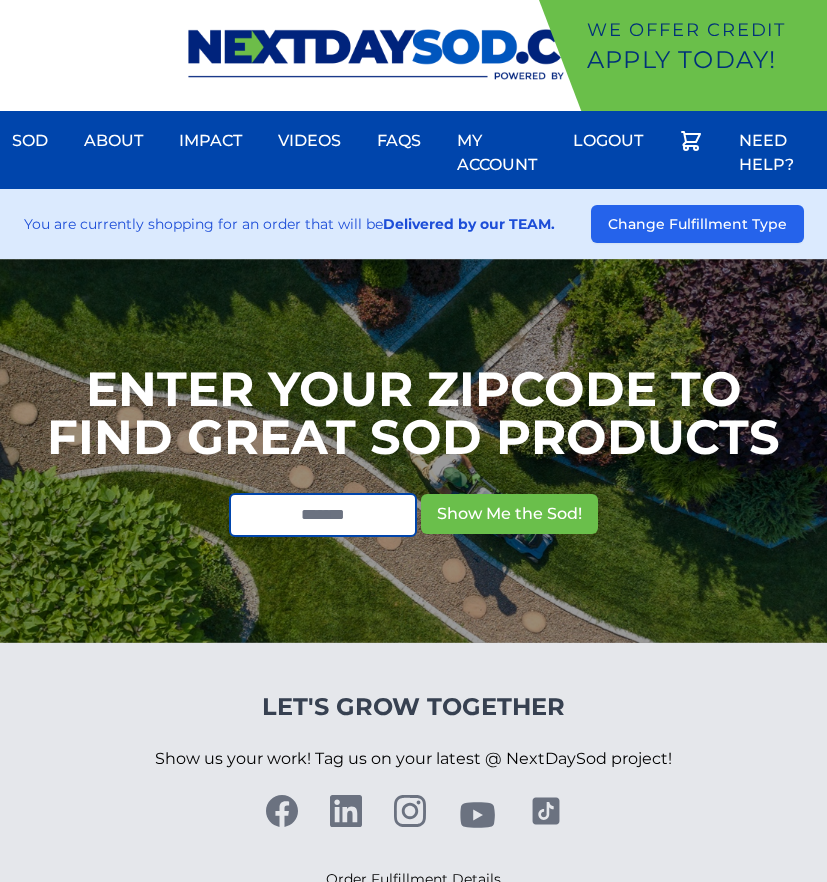 scroll, scrollTop: 0, scrollLeft: 0, axis: both 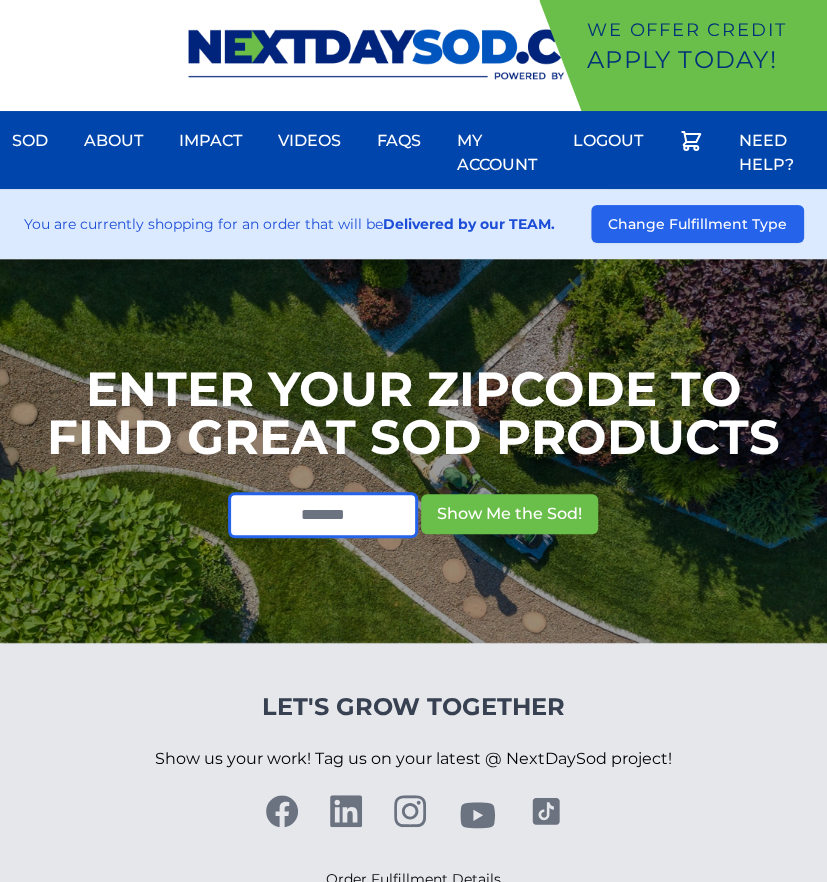 click at bounding box center (323, 515) 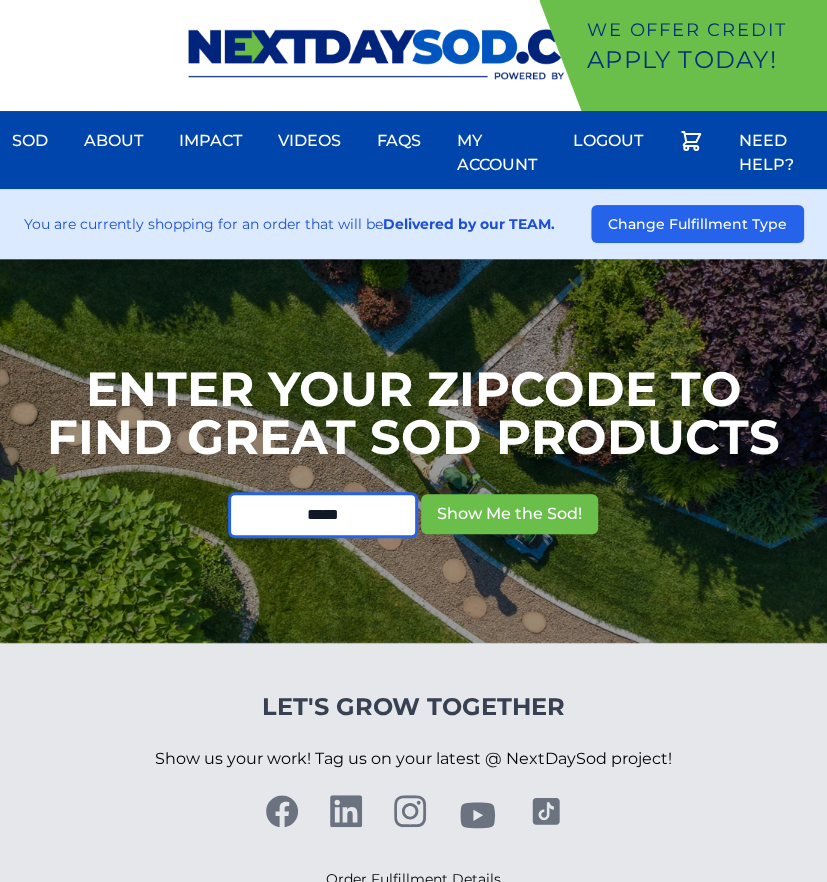 type on "*****" 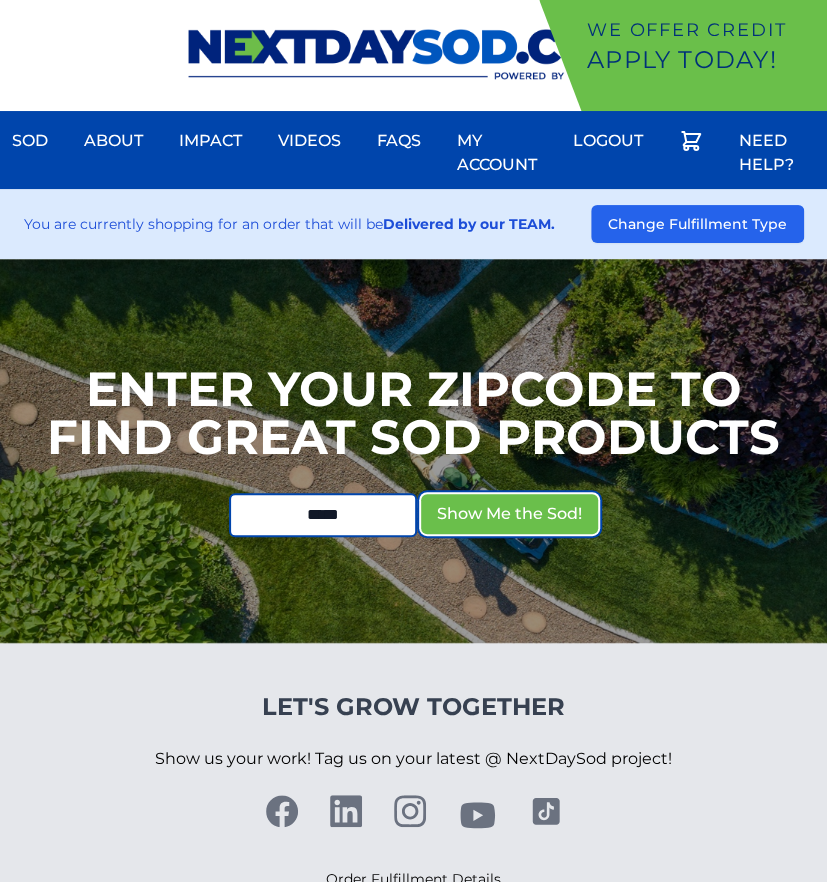 type 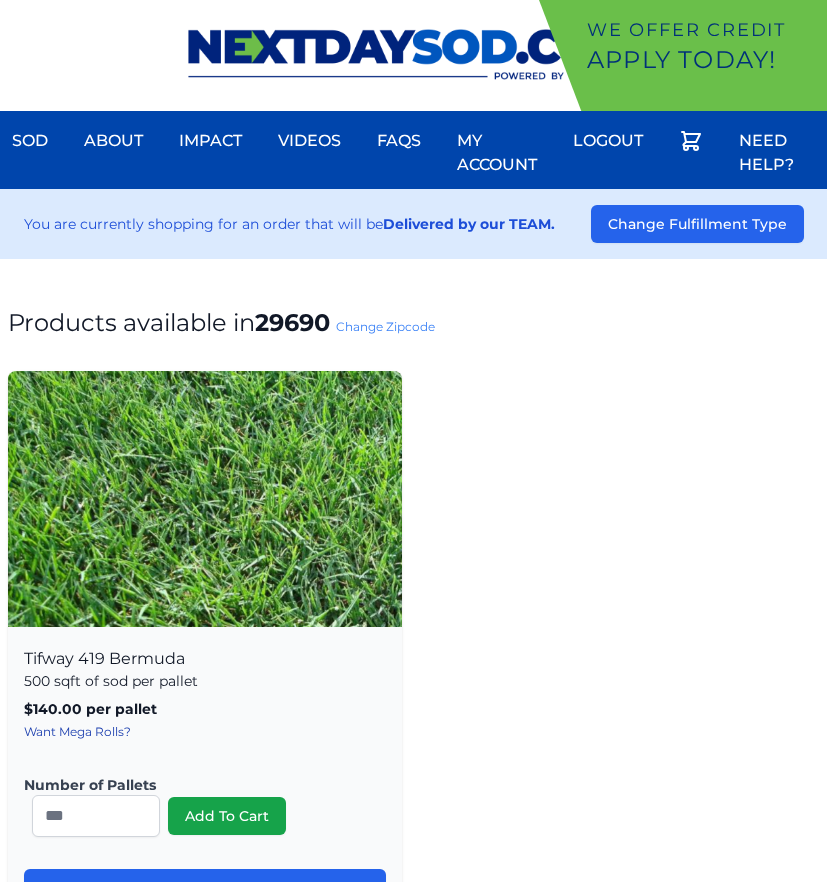 scroll, scrollTop: 0, scrollLeft: 0, axis: both 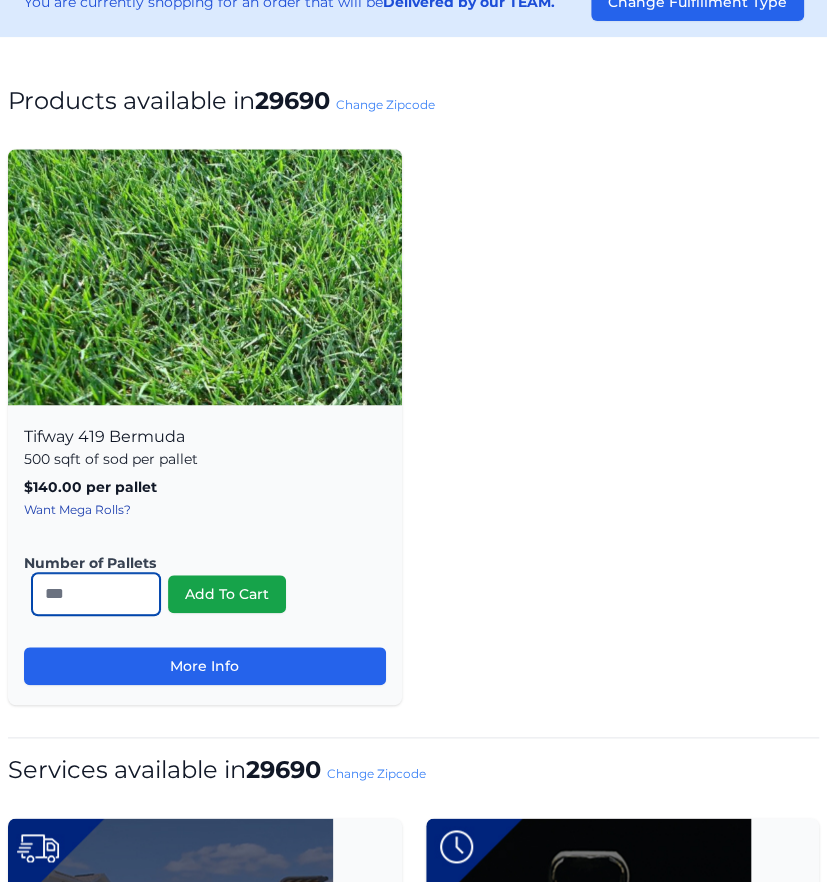 drag, startPoint x: -30, startPoint y: 601, endPoint x: -40, endPoint y: 599, distance: 10.198039 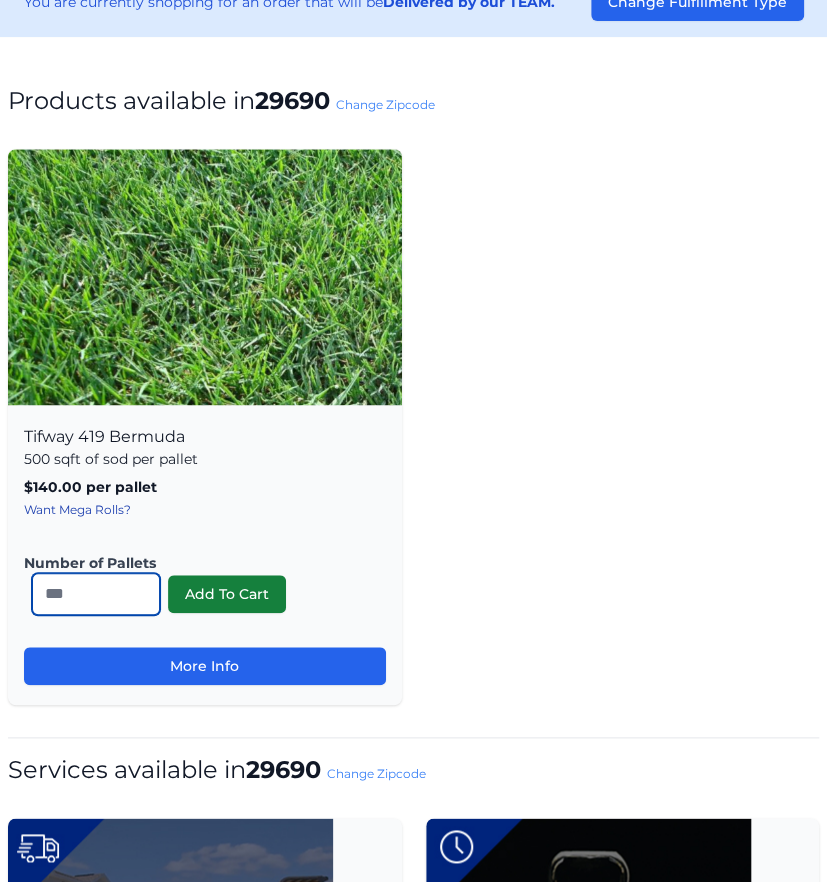 type on "*" 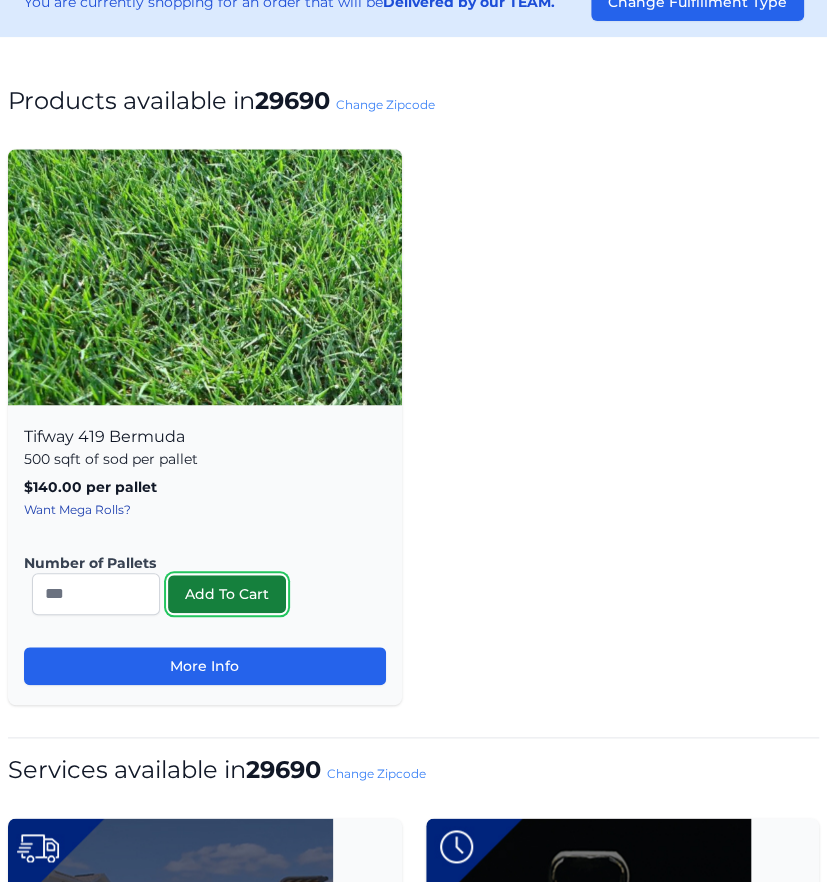 click on "Add To Cart" at bounding box center (227, 594) 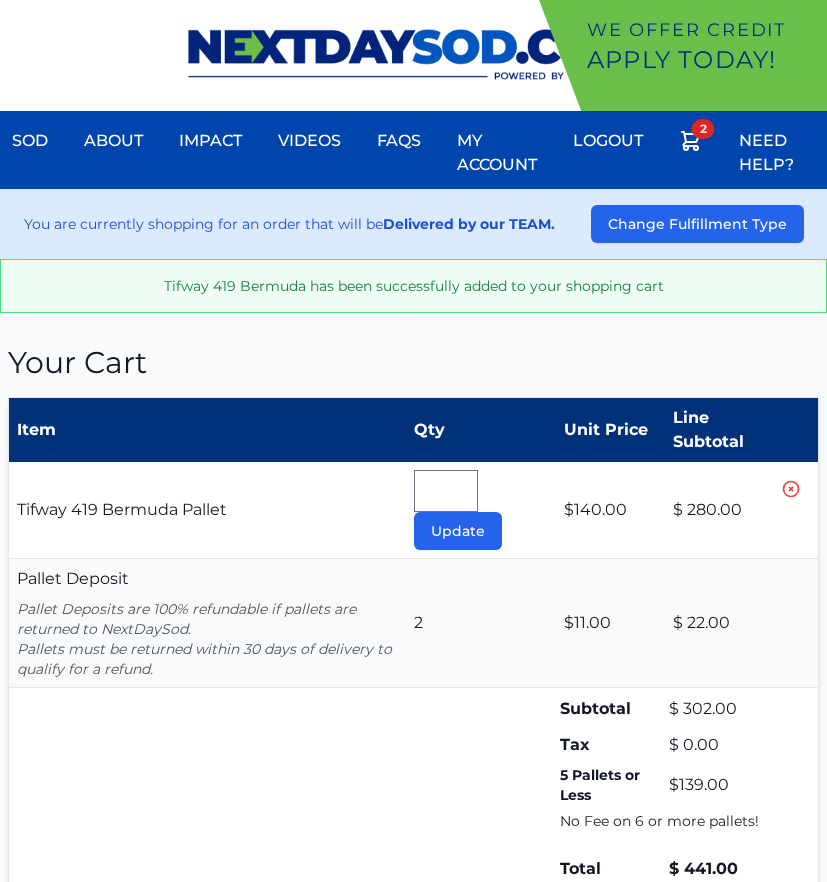 scroll, scrollTop: 0, scrollLeft: 0, axis: both 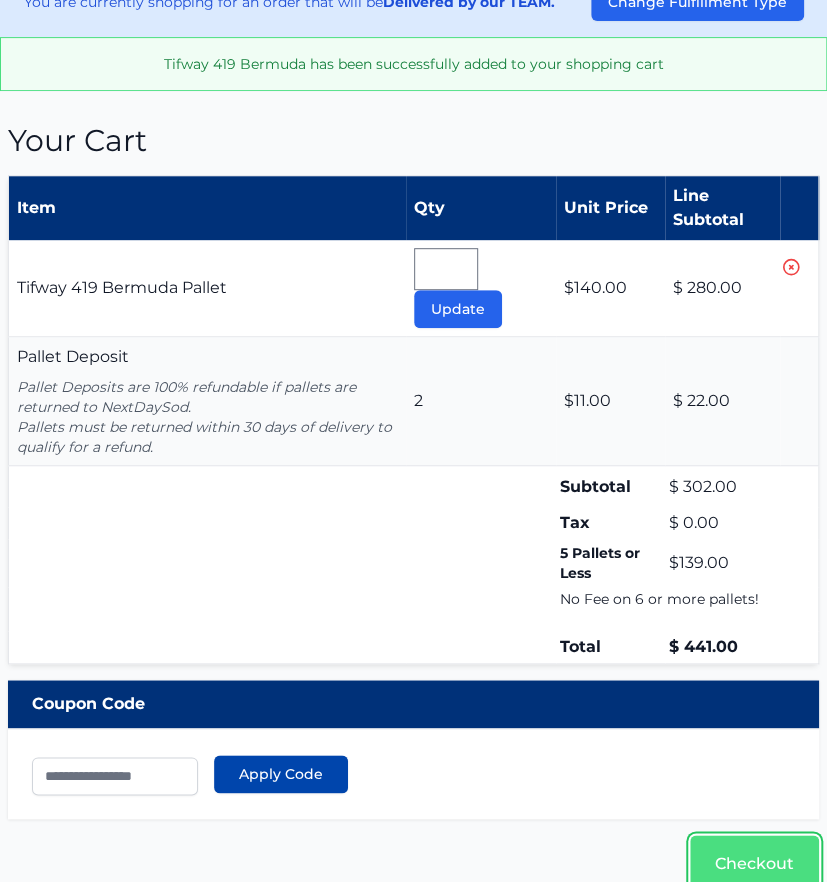 click on "Checkout" at bounding box center (754, 864) 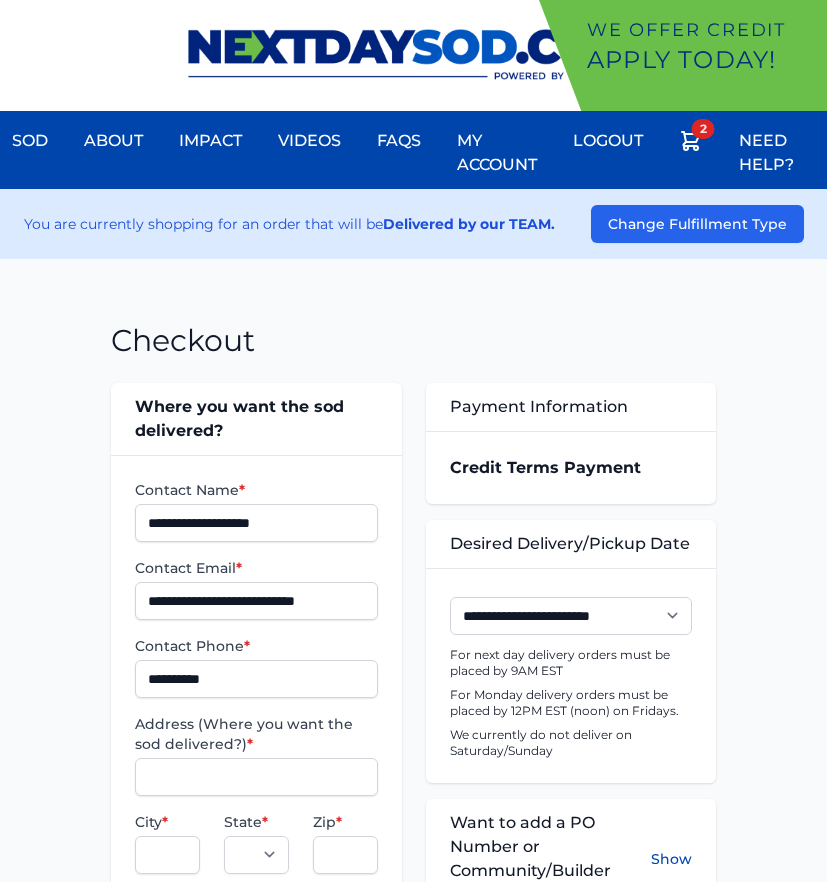 scroll, scrollTop: 0, scrollLeft: 0, axis: both 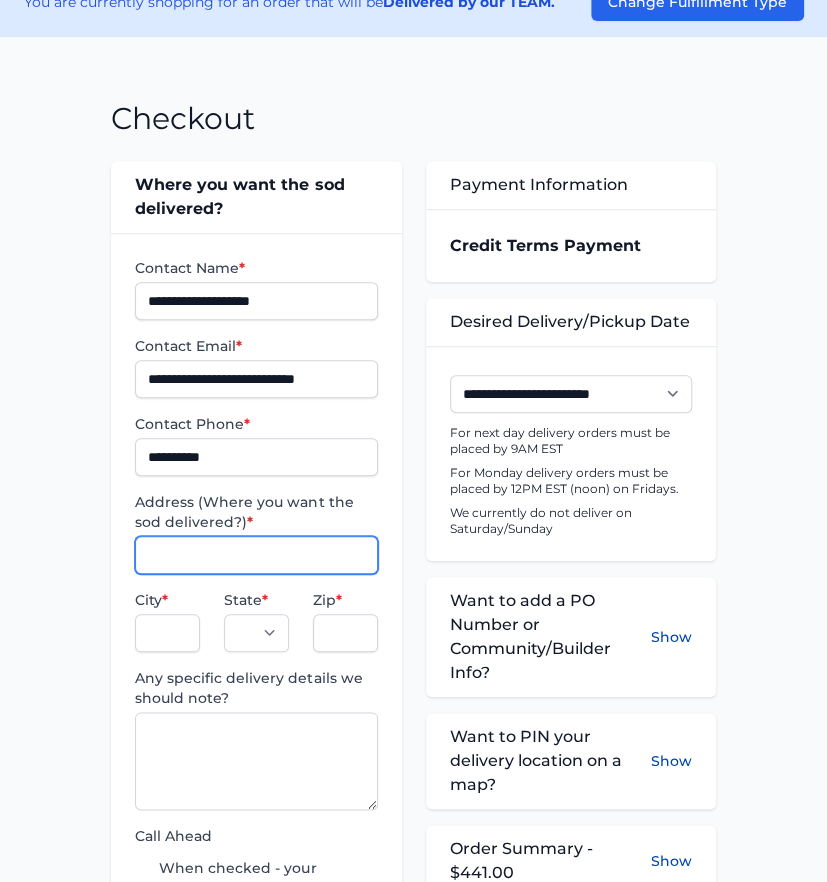 click on "Address (Where you want the sod delivered?)
*" at bounding box center (256, 555) 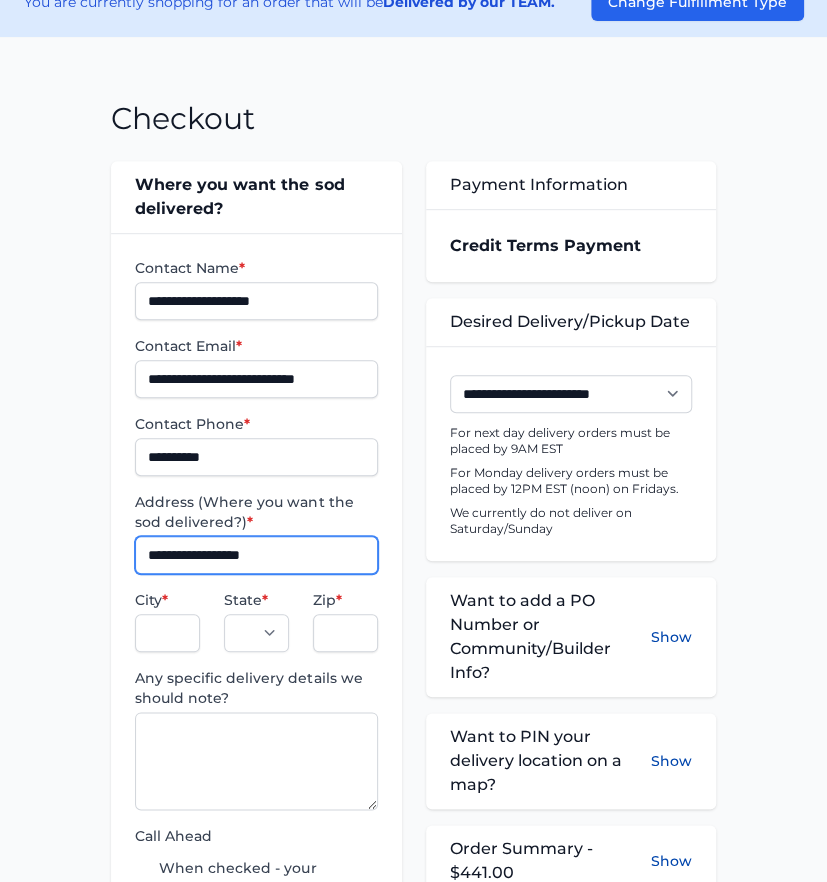 type on "**********" 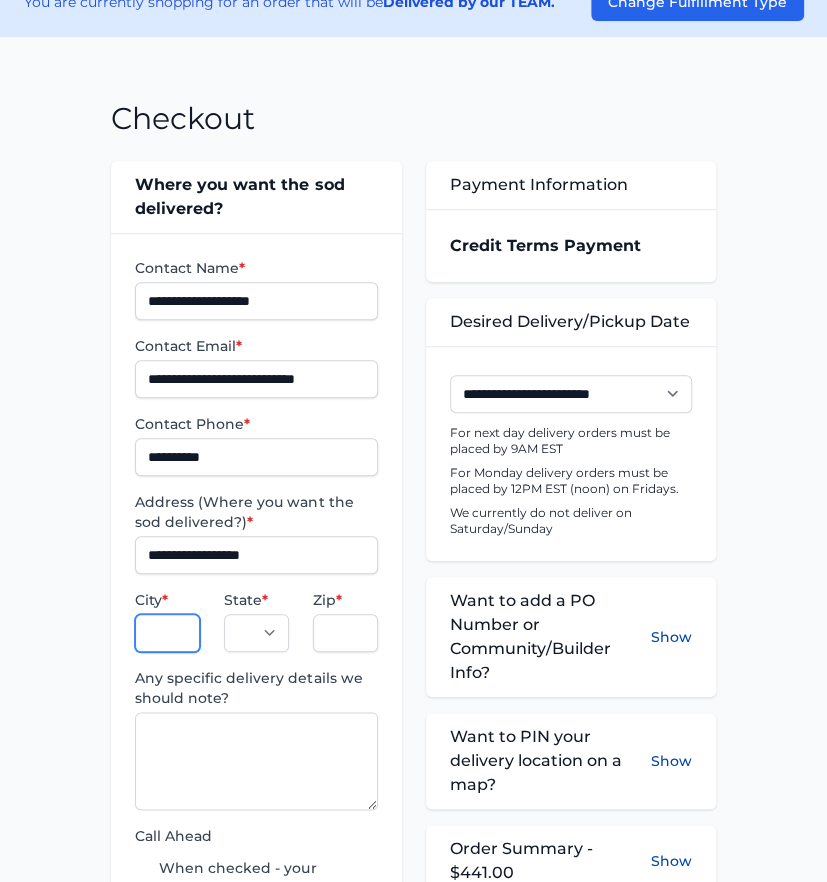 click on "City
*" at bounding box center [167, 633] 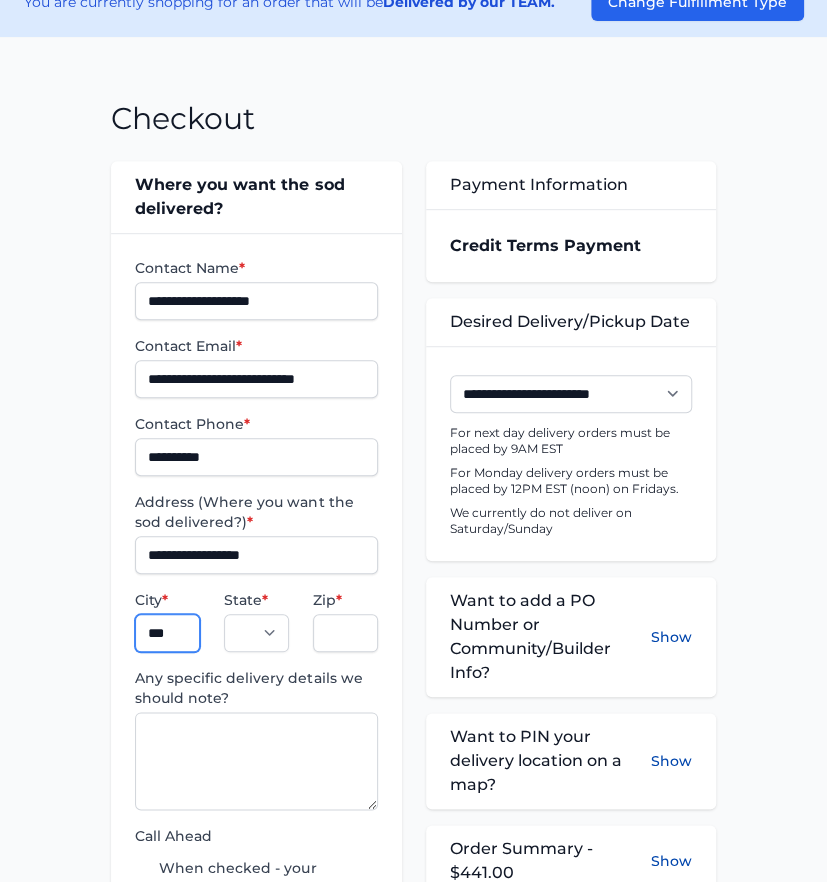 type on "**********" 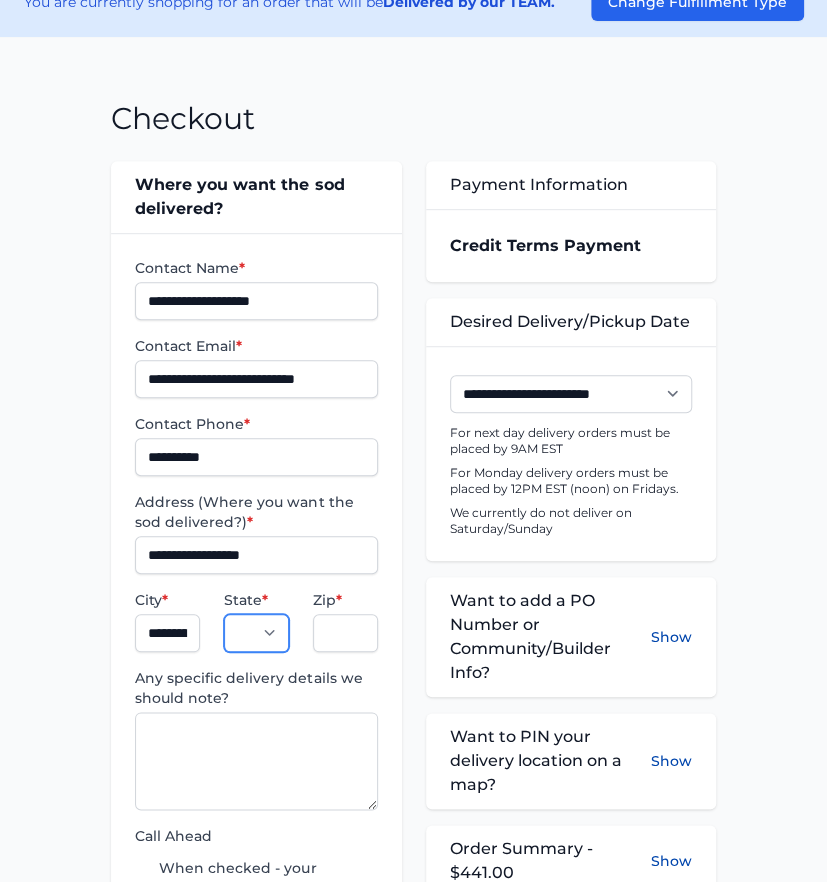 select on "**" 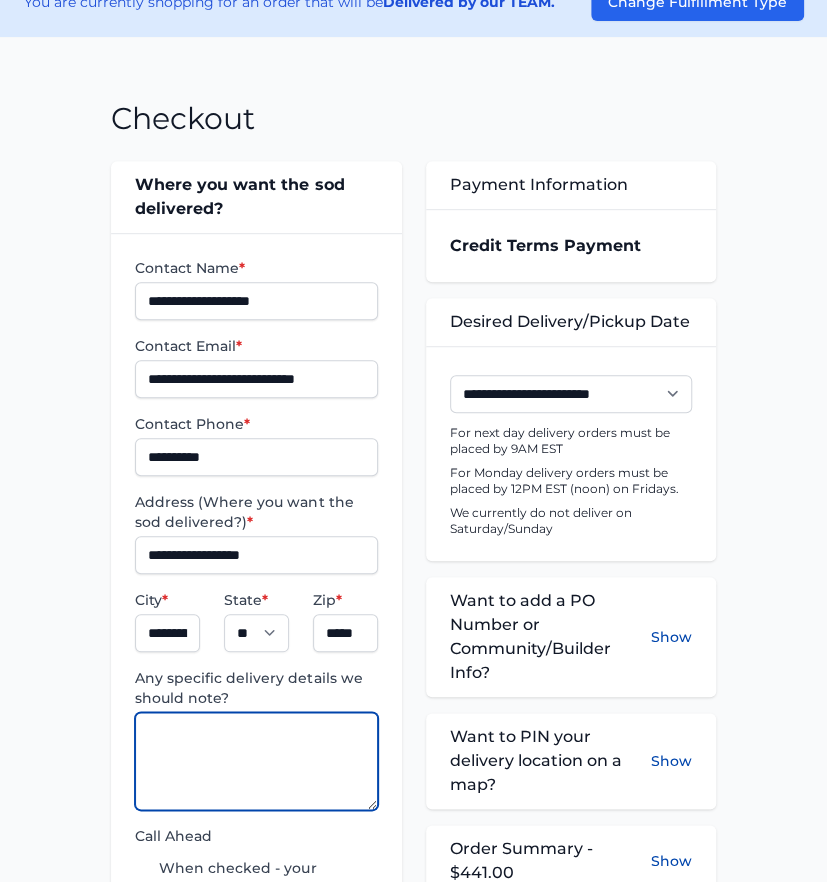 paste on "**********" 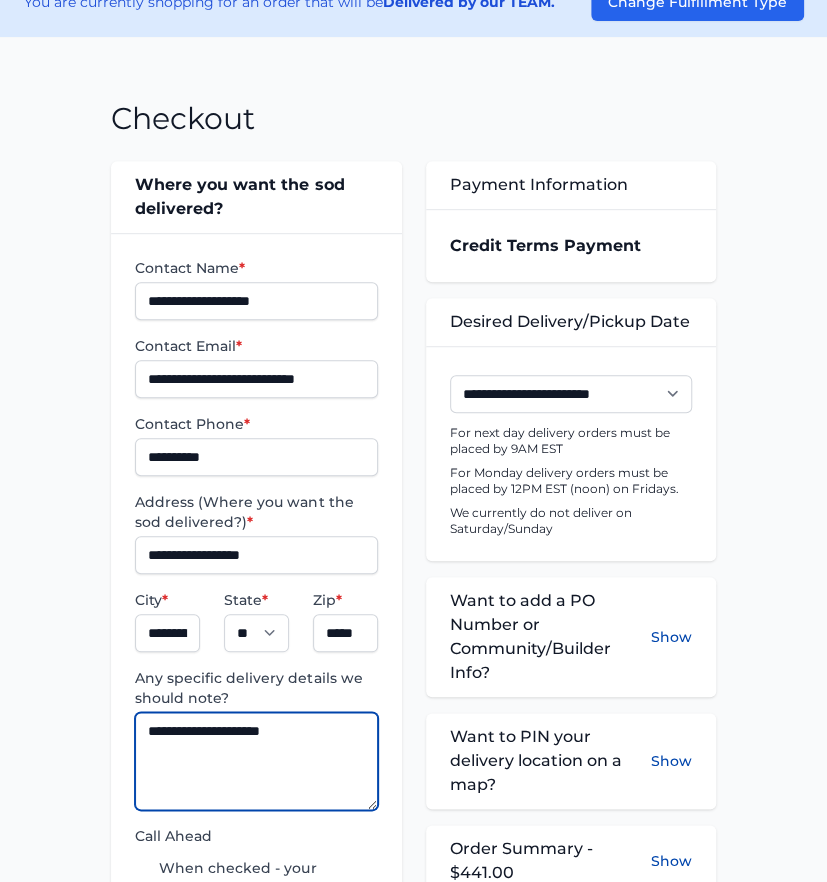type on "**********" 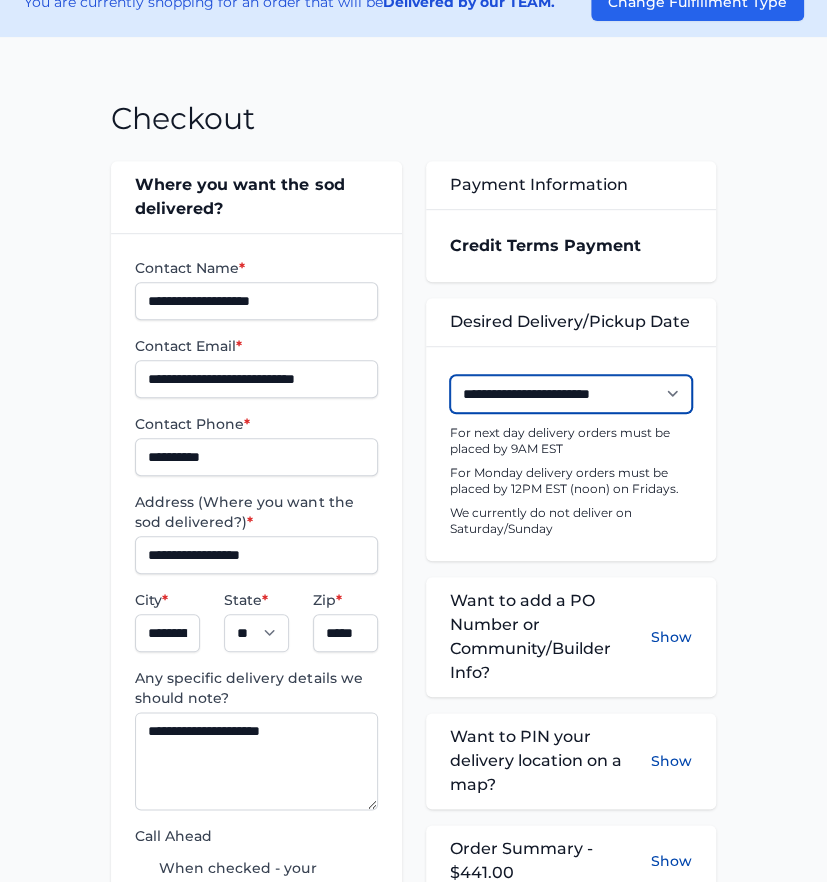 click on "**********" at bounding box center (571, 394) 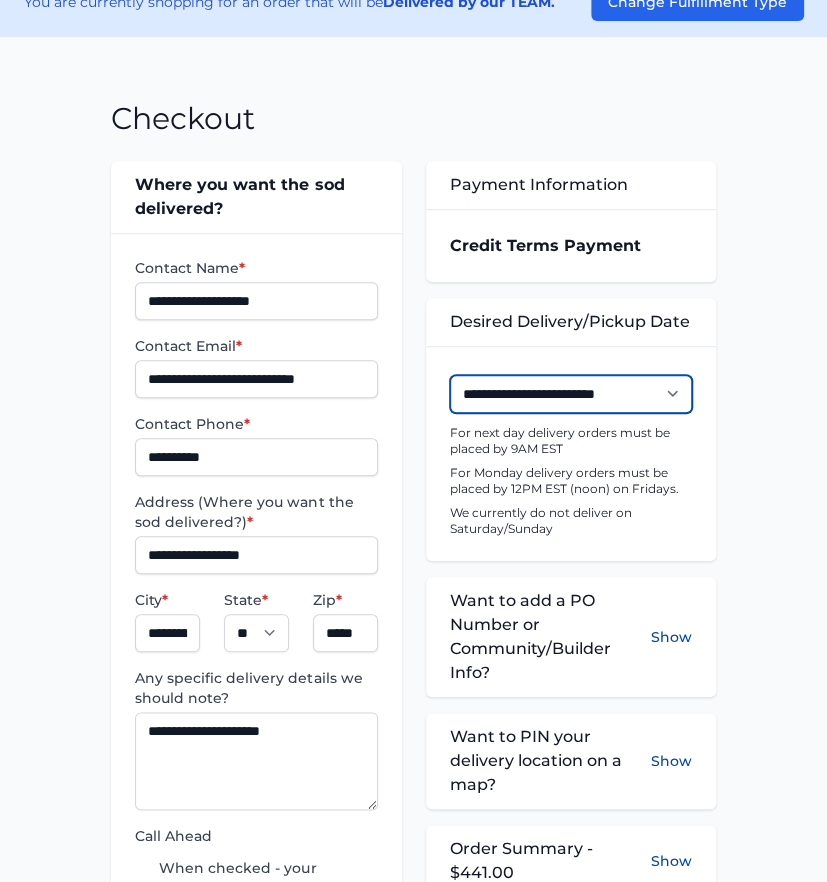 click on "**********" at bounding box center [571, 394] 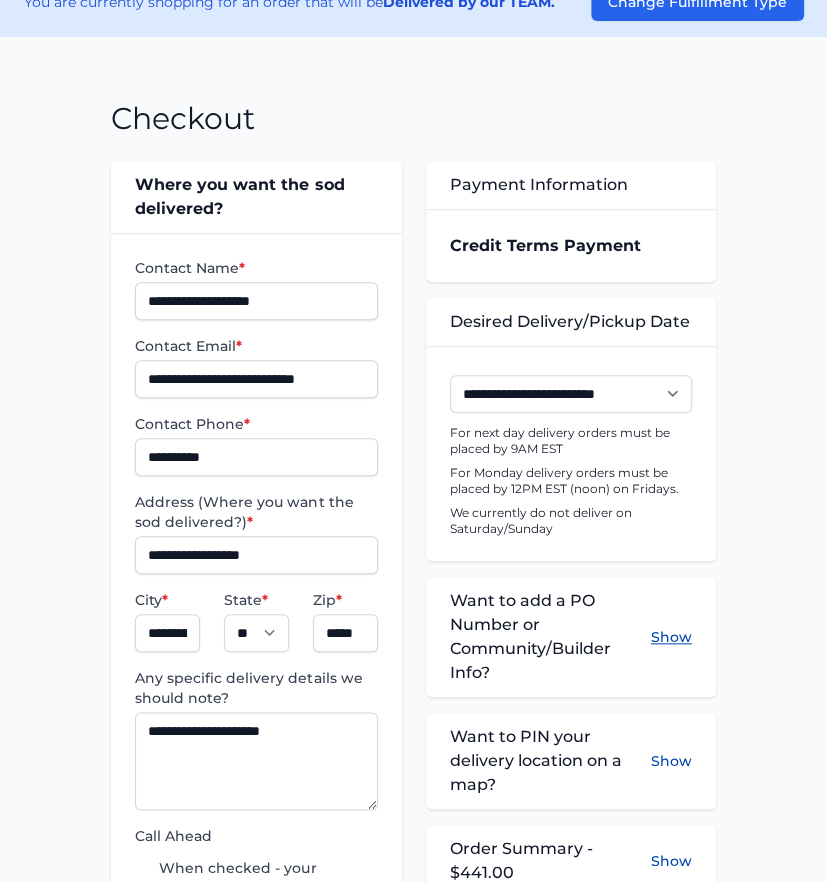 click on "Show" at bounding box center [671, 637] 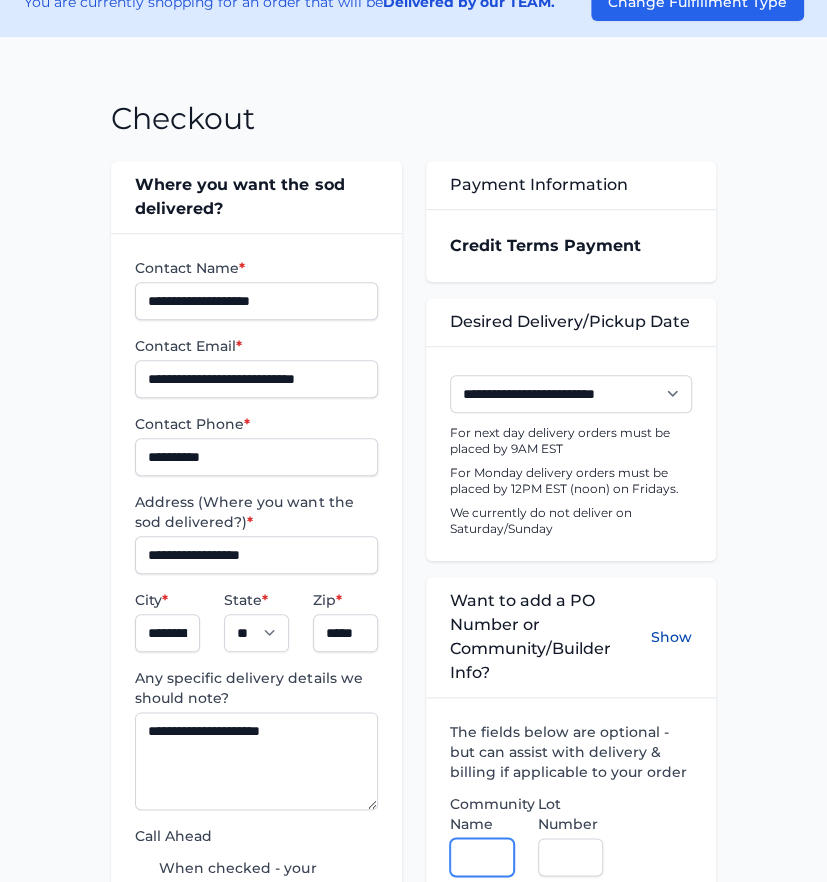 click on "Community Name" at bounding box center [482, 857] 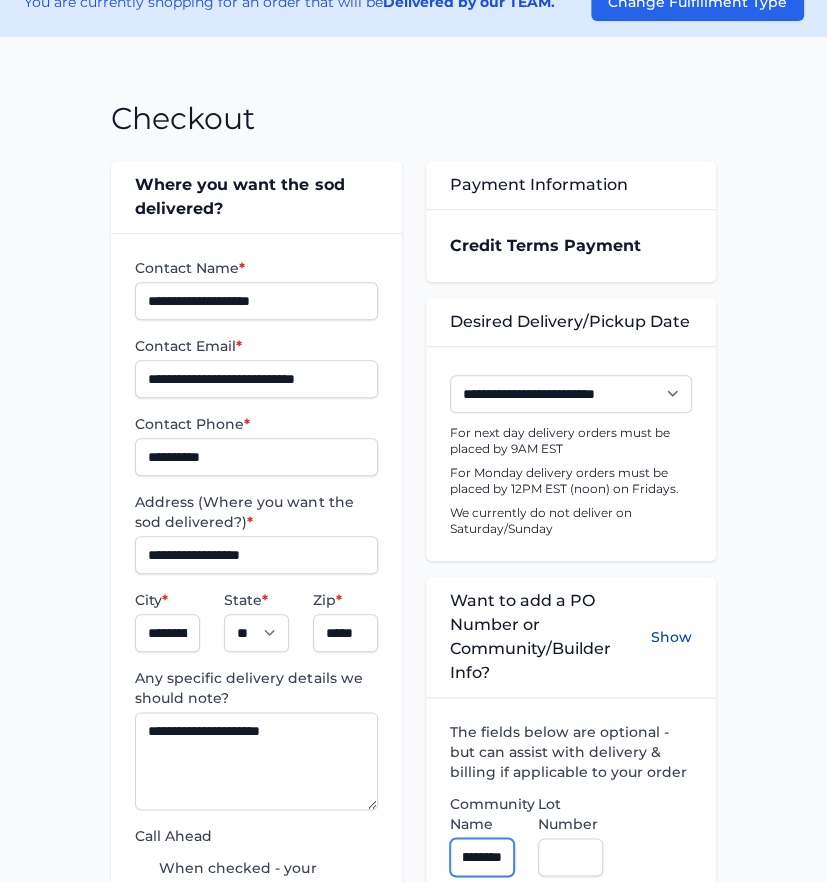 scroll, scrollTop: 0, scrollLeft: 42, axis: horizontal 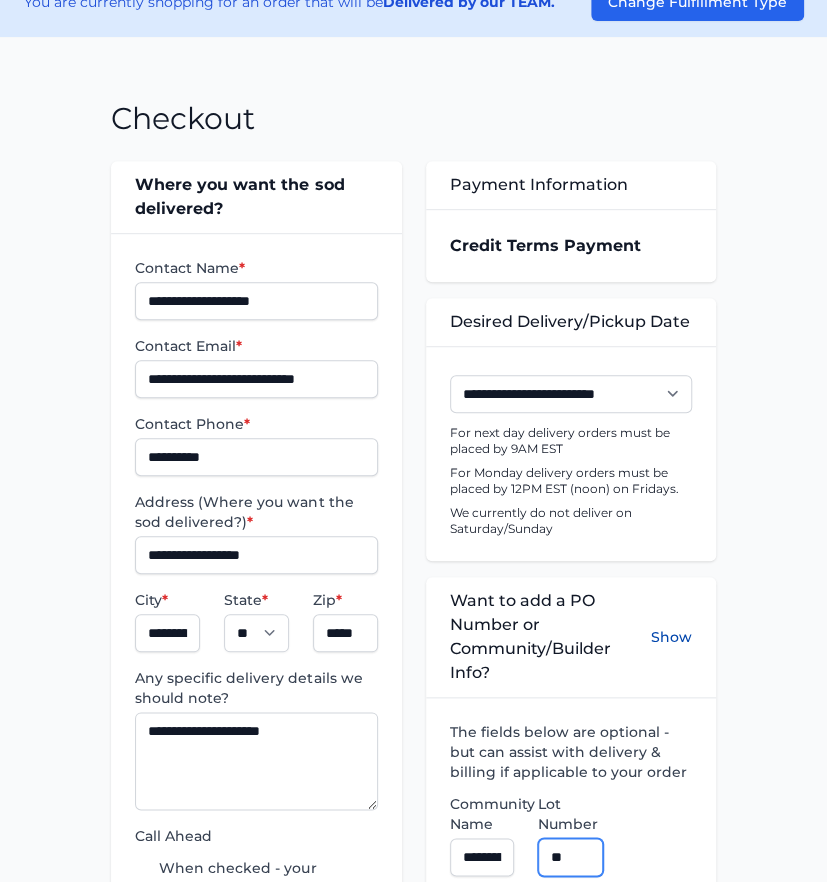 type on "**" 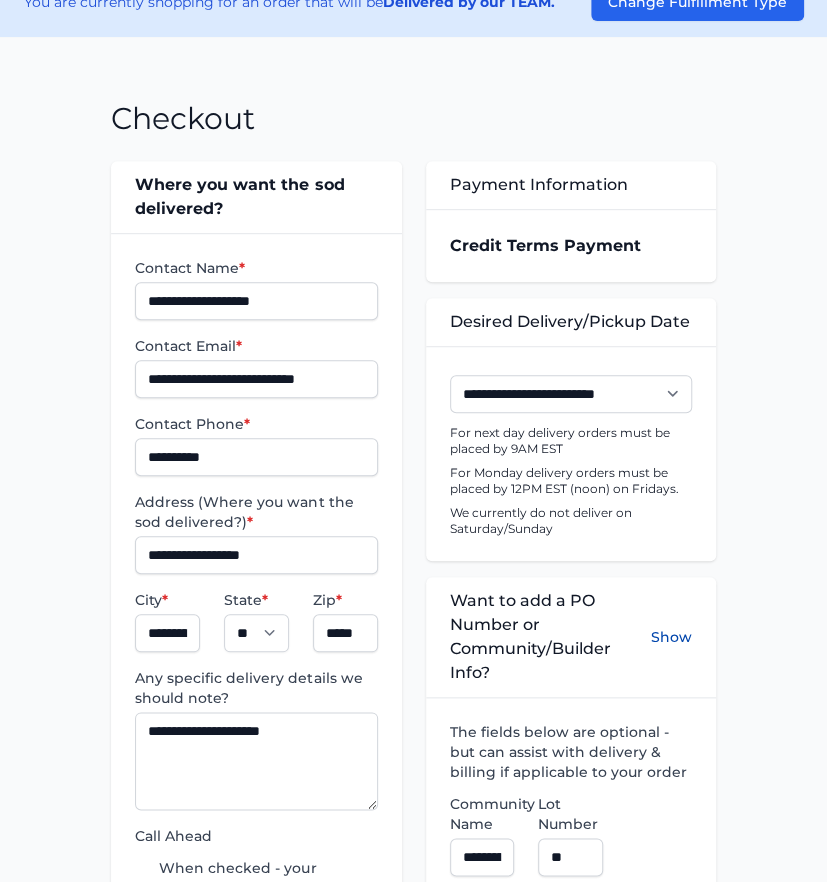 scroll, scrollTop: 735, scrollLeft: 0, axis: vertical 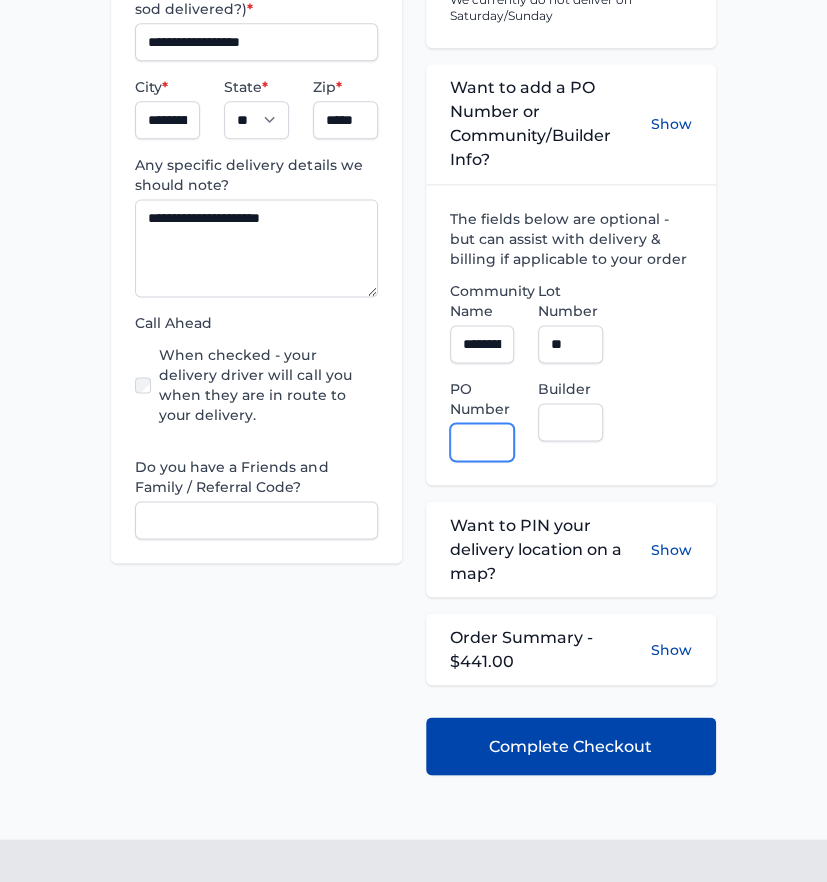 click on "PO Number" at bounding box center (482, 442) 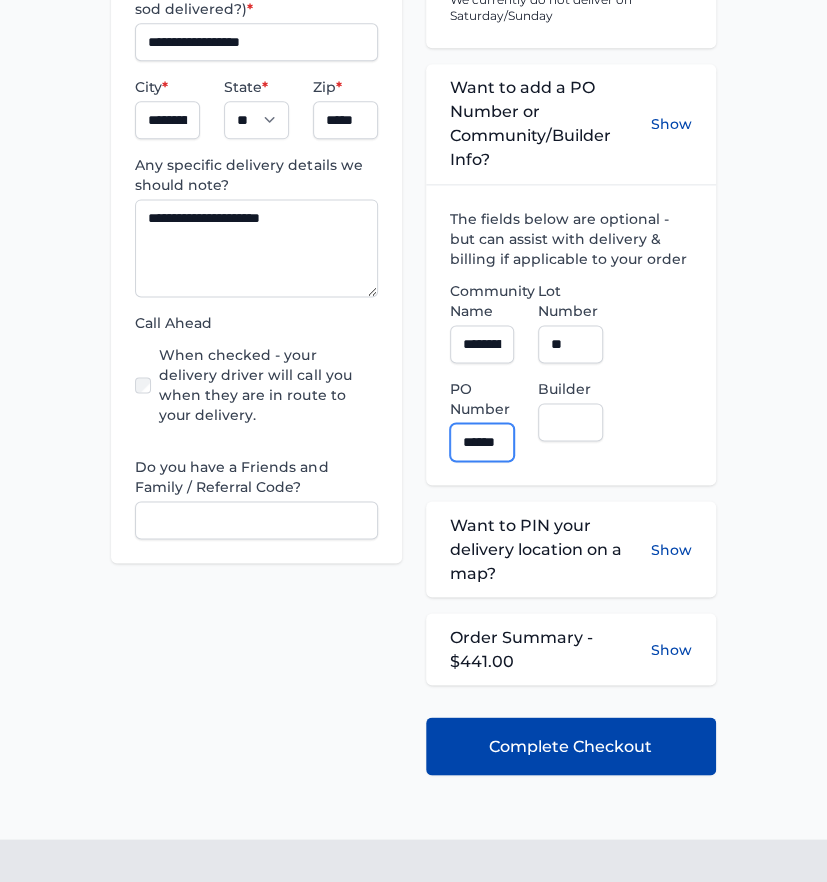 scroll, scrollTop: 0, scrollLeft: 12, axis: horizontal 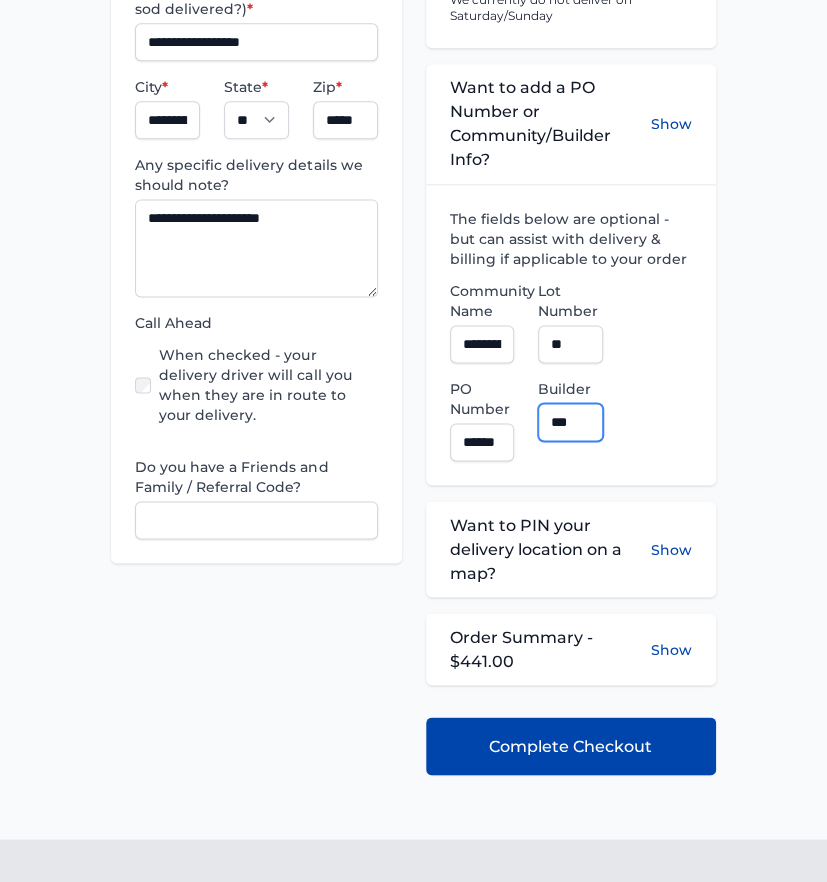 type on "**********" 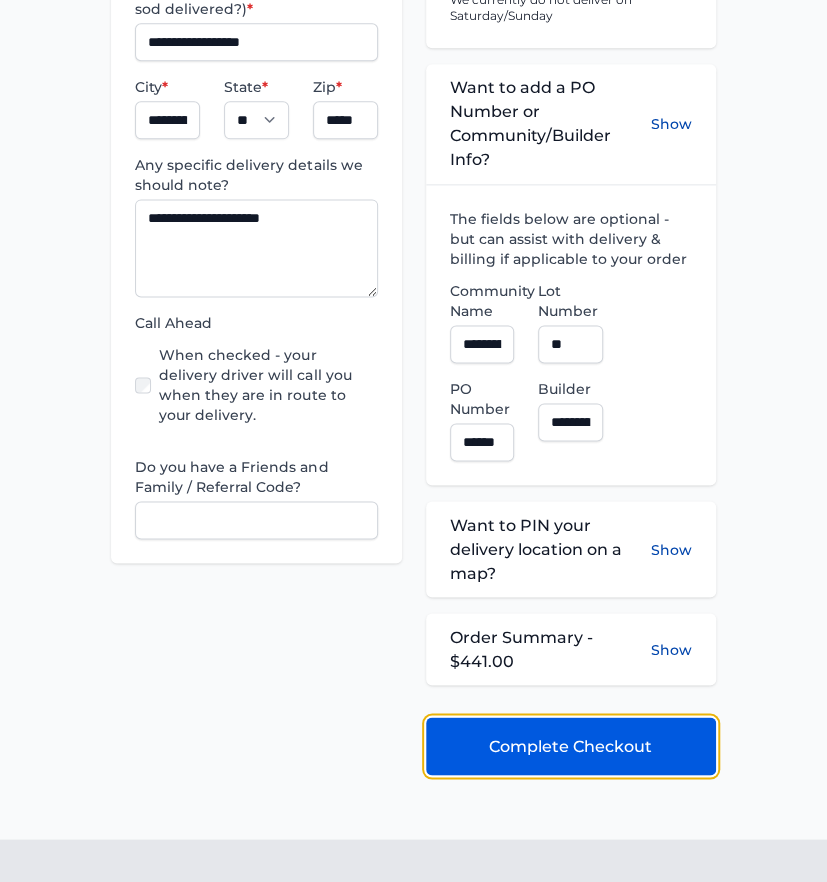 click on "Complete Checkout" at bounding box center [571, 746] 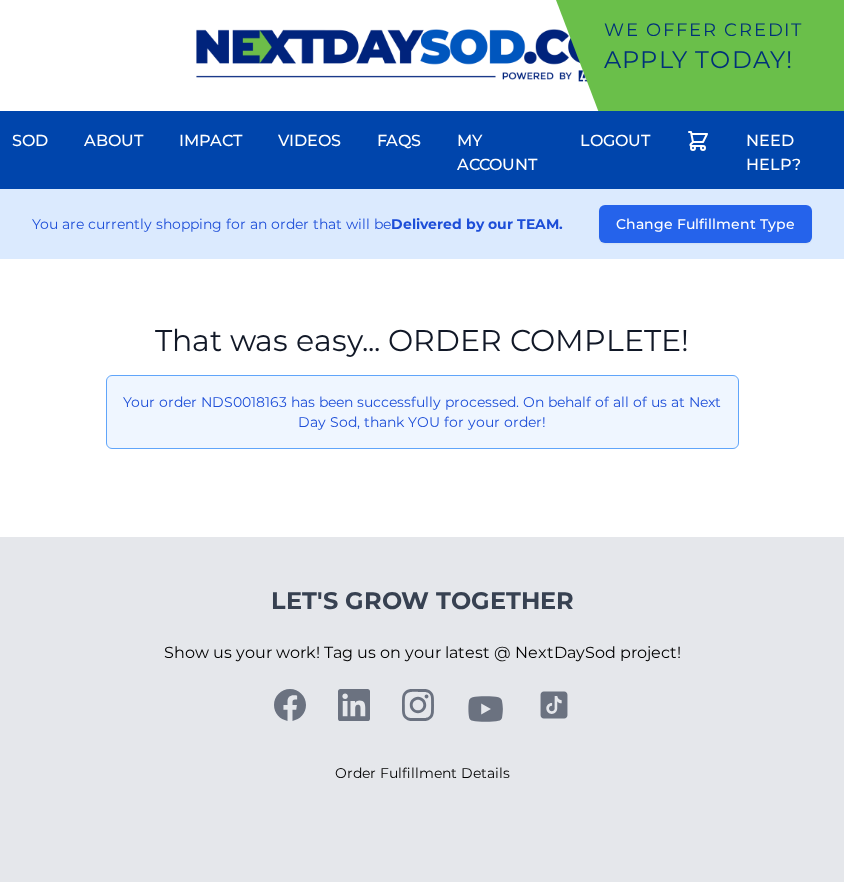 scroll, scrollTop: 0, scrollLeft: 0, axis: both 